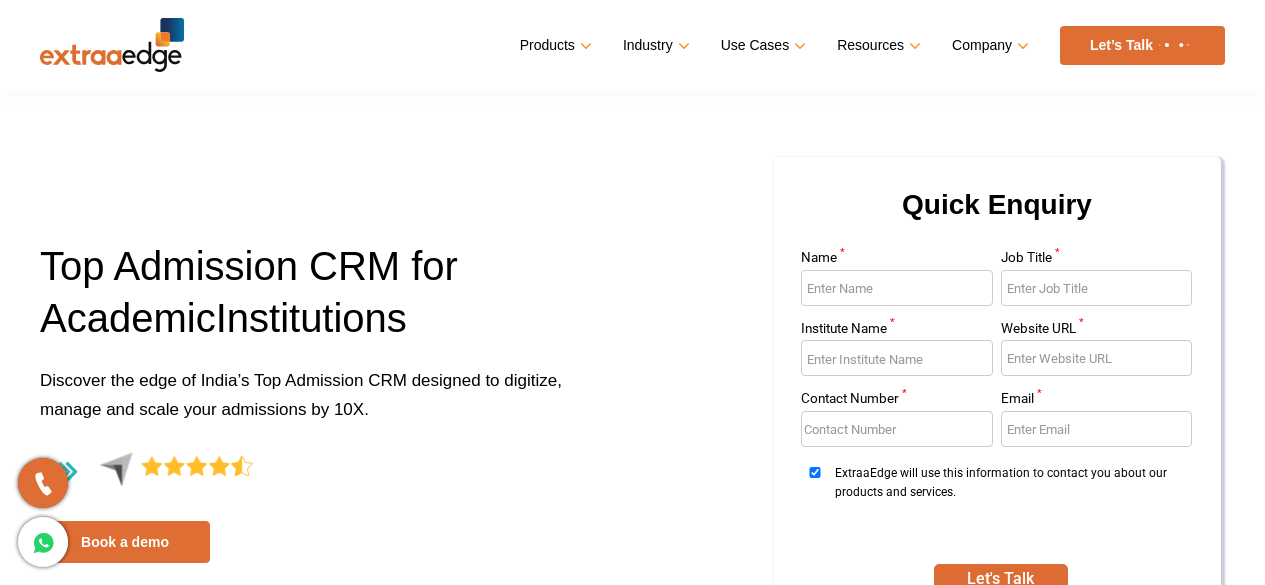 scroll, scrollTop: 0, scrollLeft: 0, axis: both 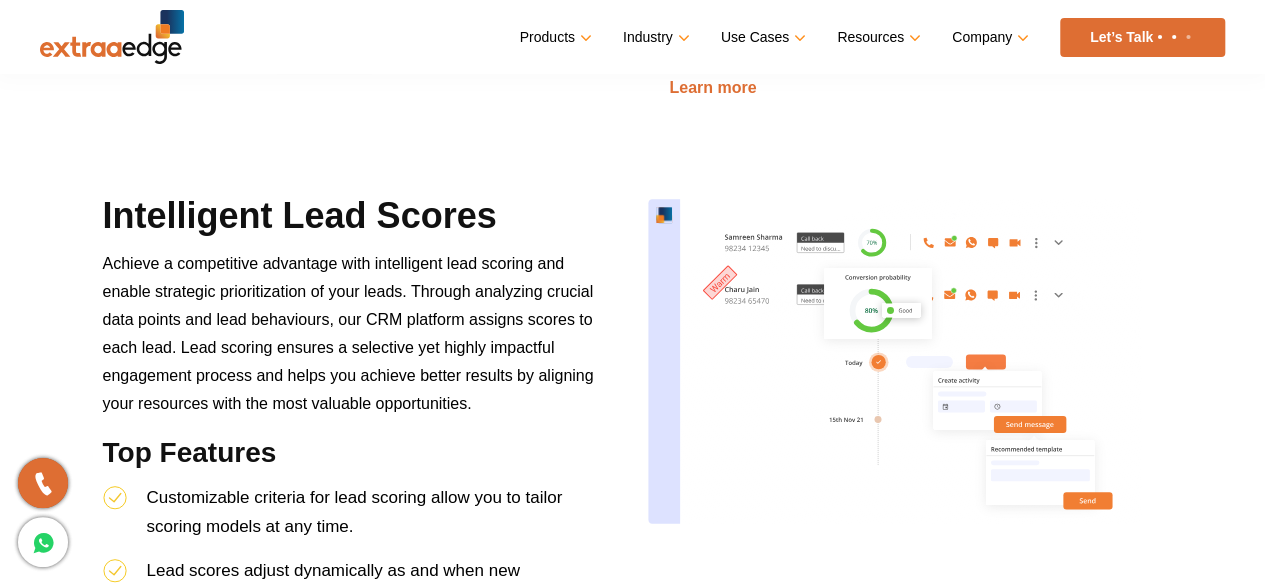 click at bounding box center (112, 37) 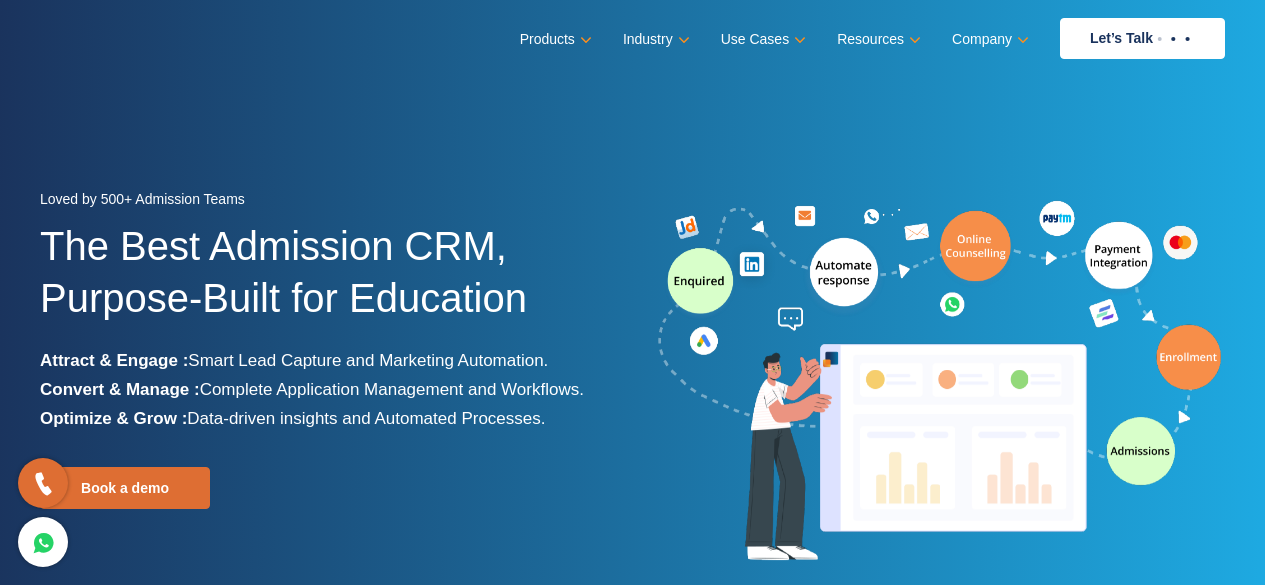 scroll, scrollTop: 0, scrollLeft: 0, axis: both 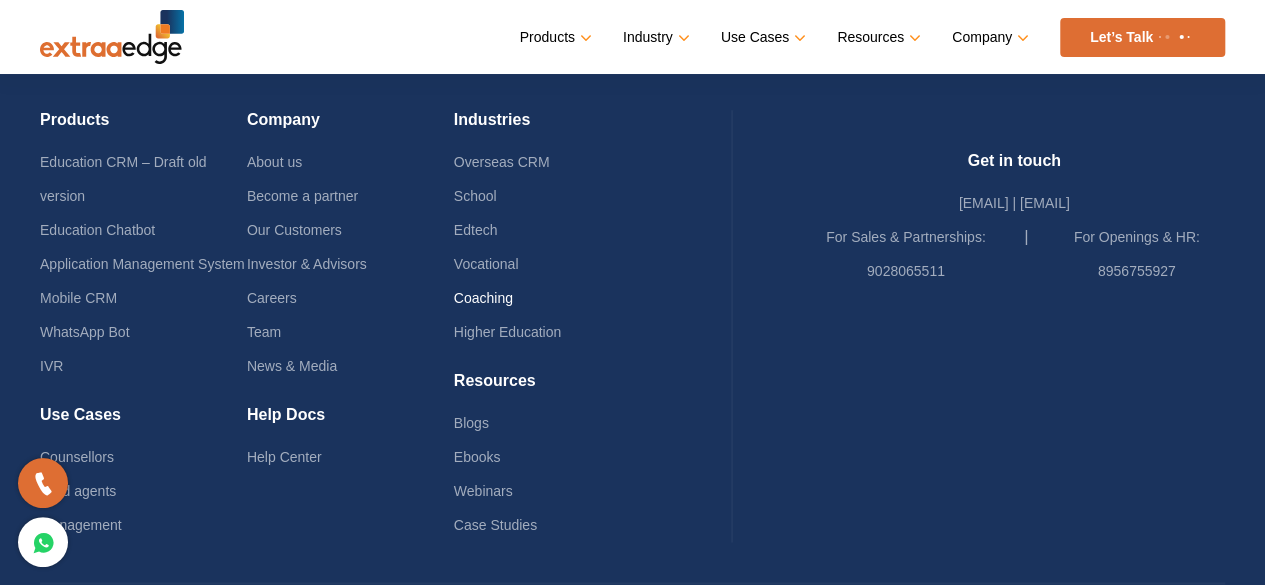 click on "Coaching" at bounding box center (483, 298) 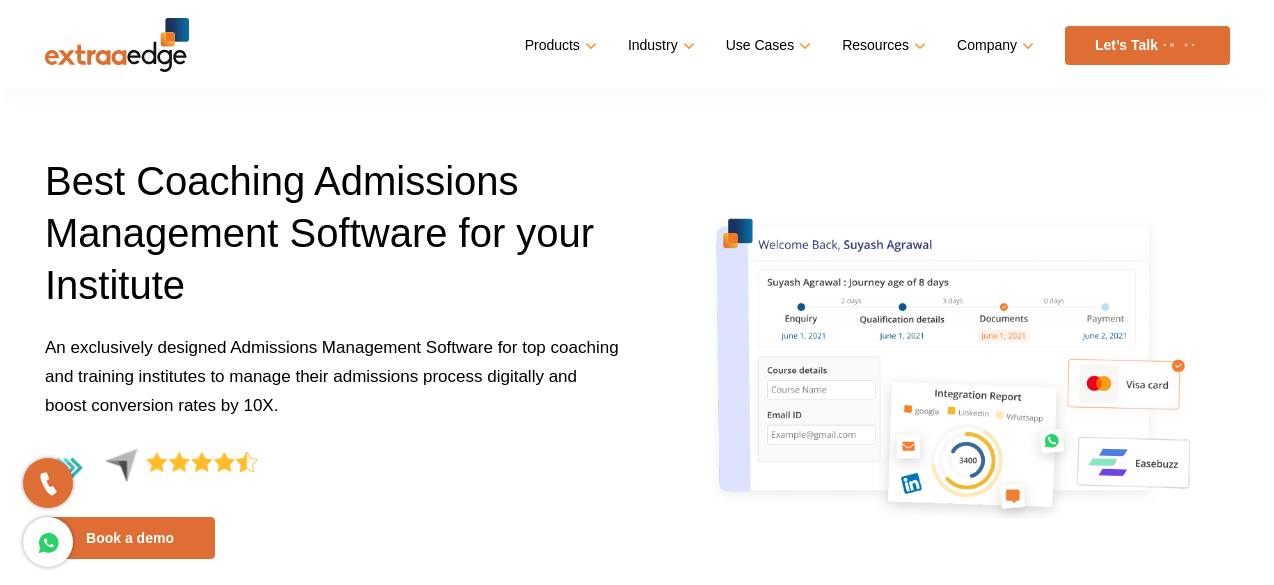 scroll, scrollTop: 0, scrollLeft: 0, axis: both 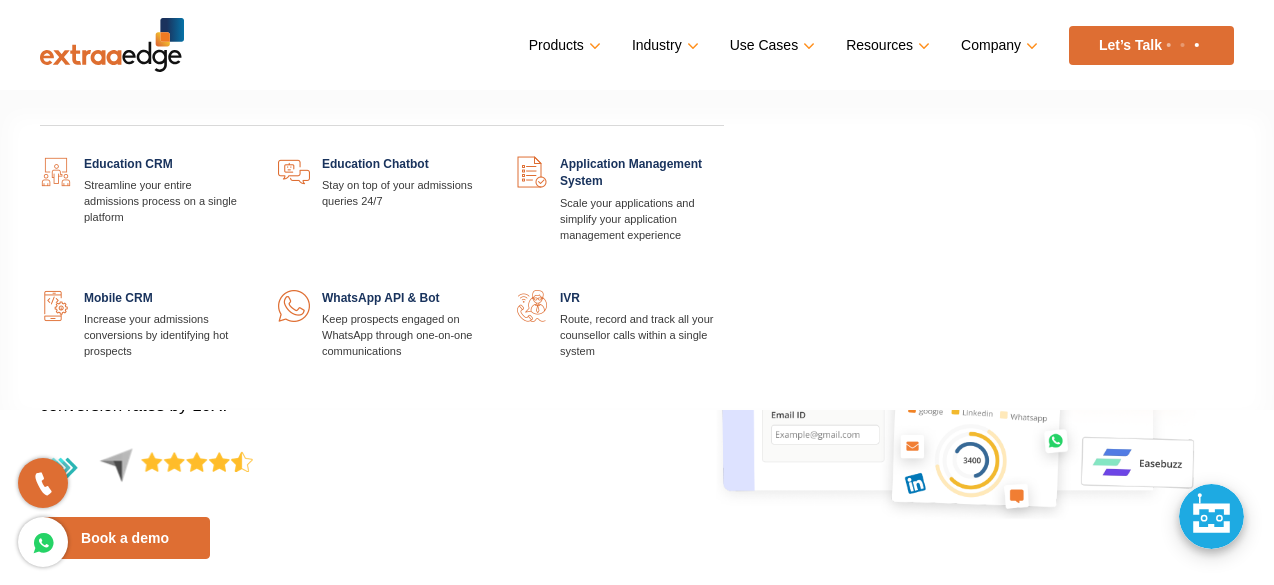 click on "Products" at bounding box center [563, 45] 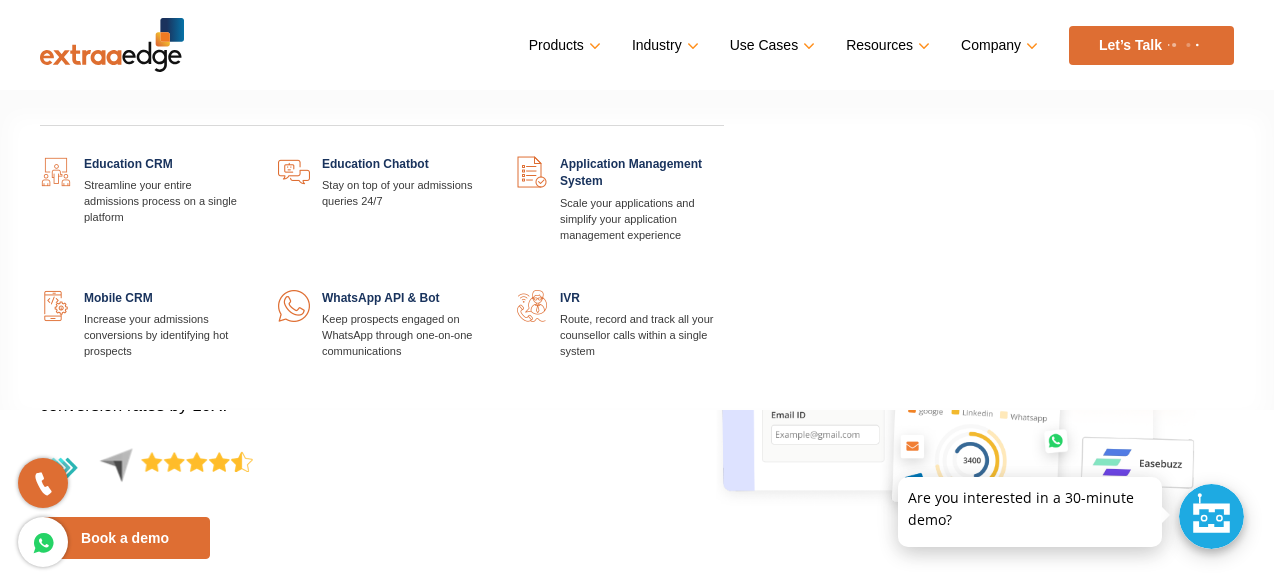 click at bounding box center (486, 156) 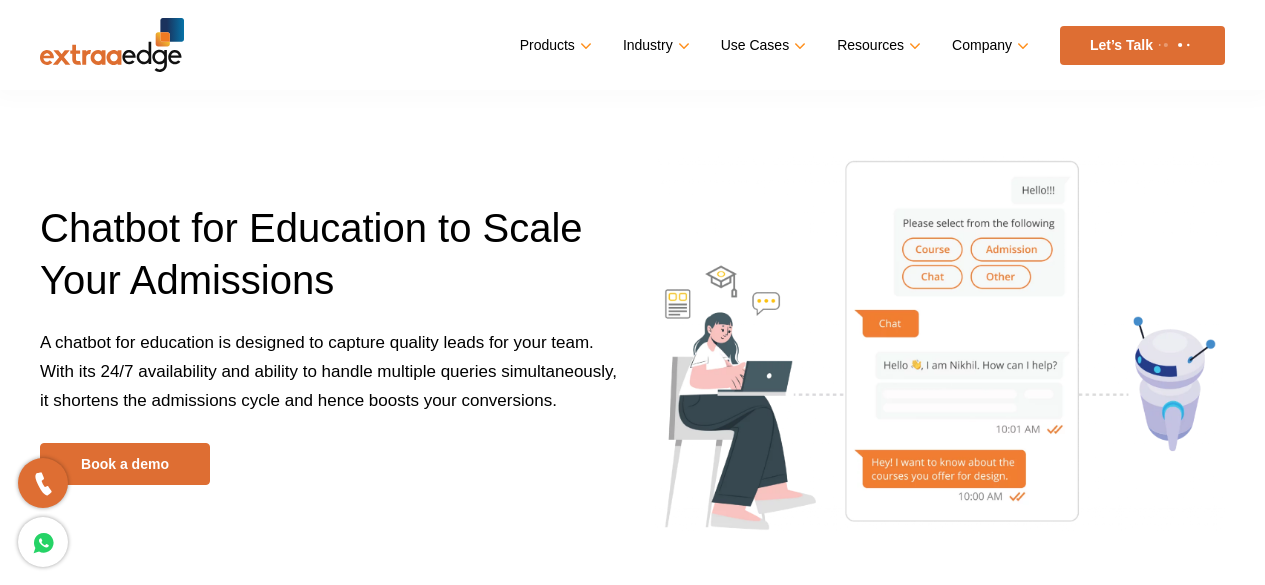 scroll, scrollTop: 0, scrollLeft: 0, axis: both 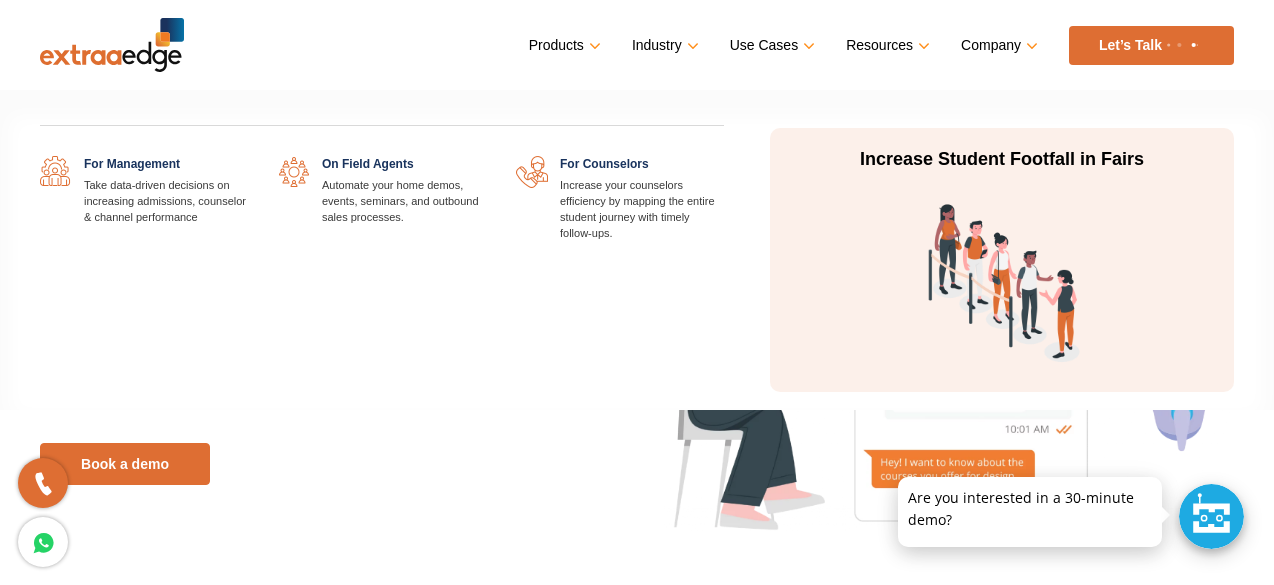 click on "Use Cases" at bounding box center (770, 45) 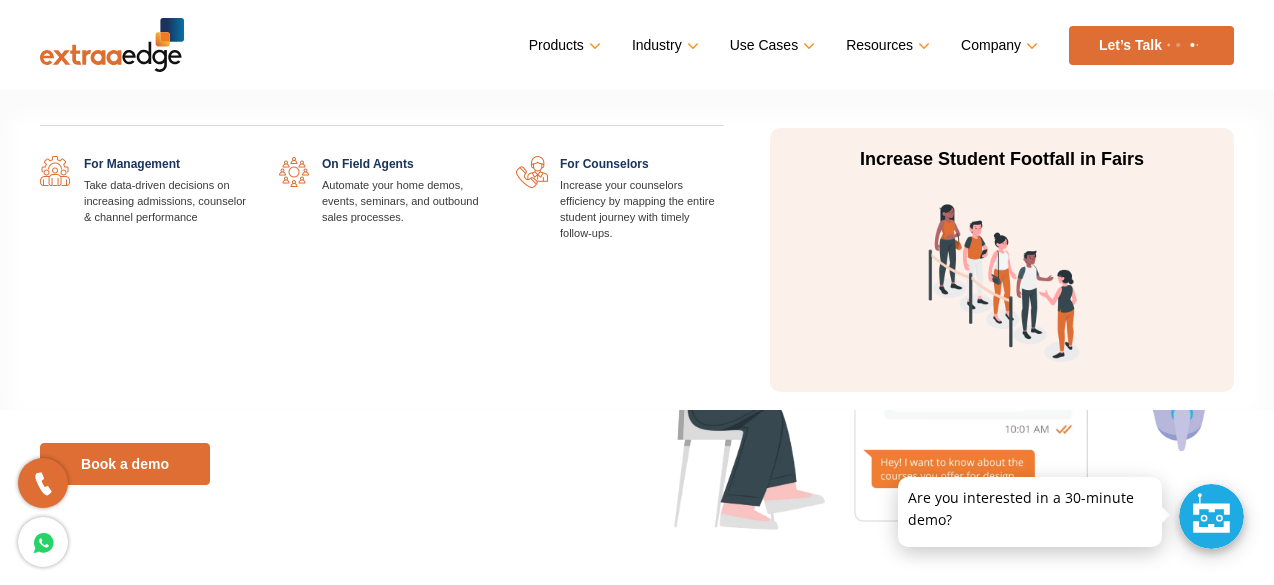 click at bounding box center (724, 156) 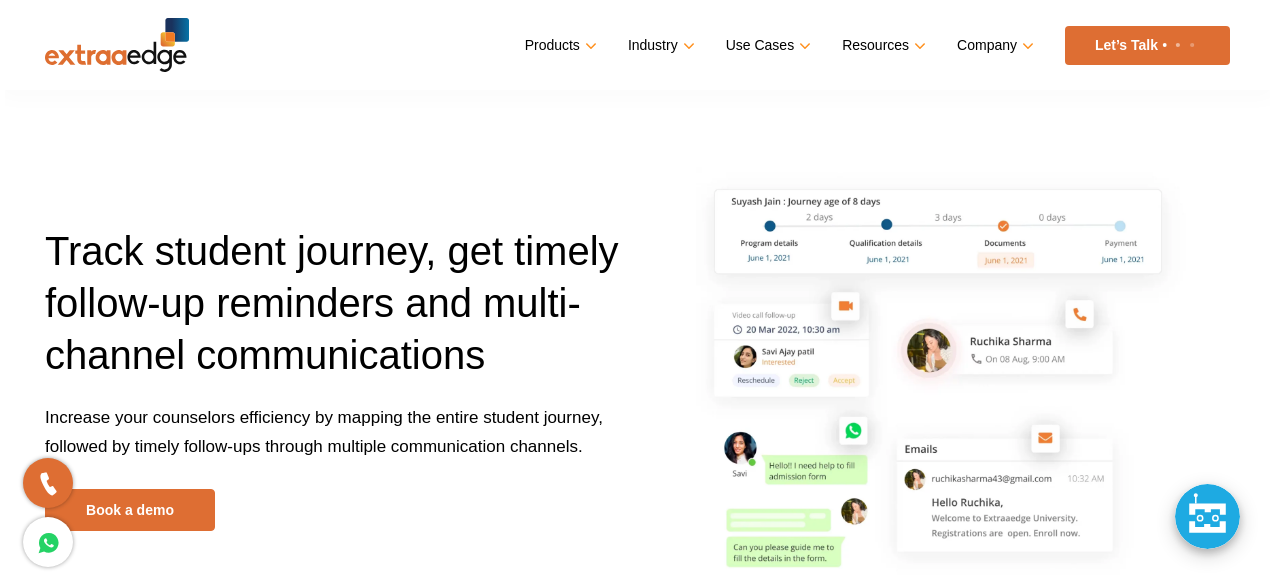 scroll, scrollTop: 0, scrollLeft: 0, axis: both 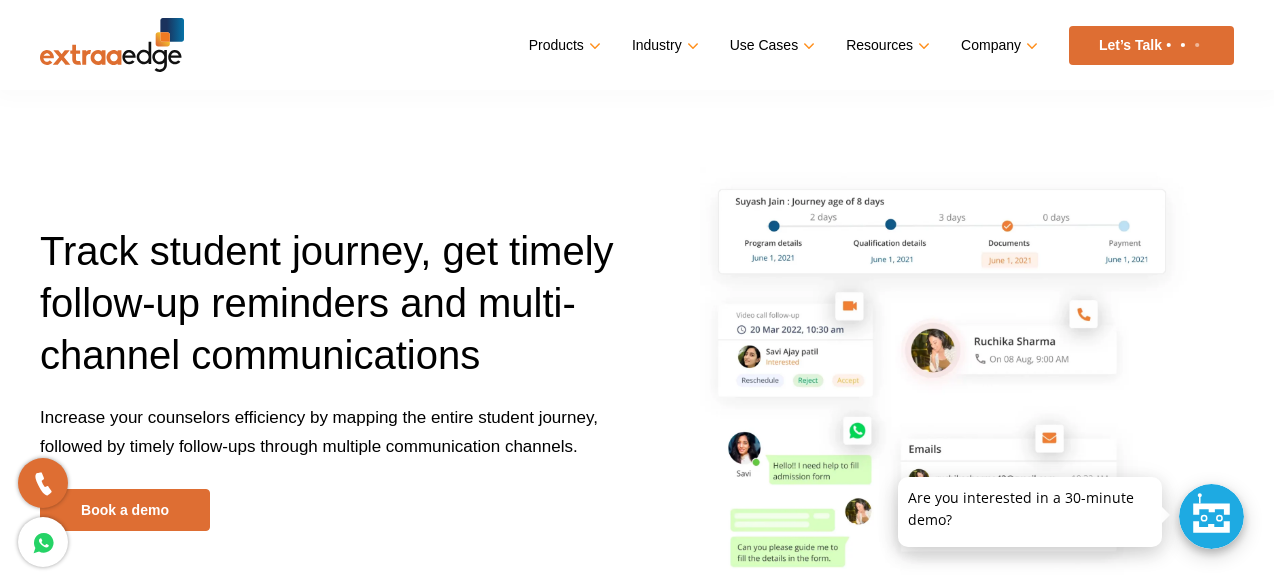 click at bounding box center (112, 45) 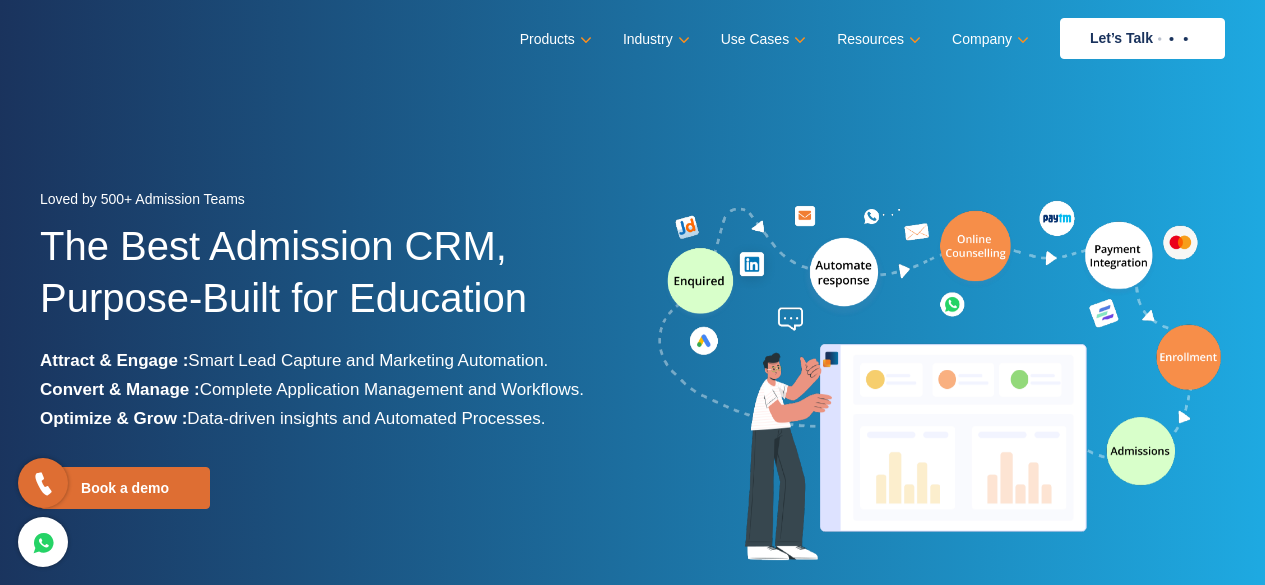 scroll, scrollTop: 0, scrollLeft: 0, axis: both 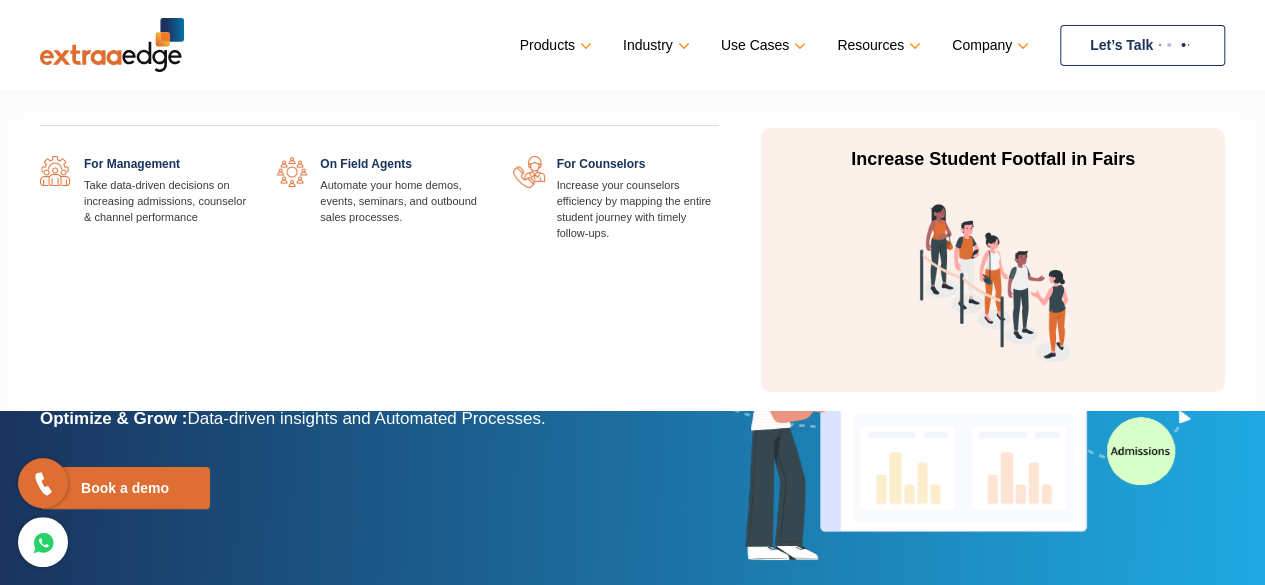 click at bounding box center [719, 156] 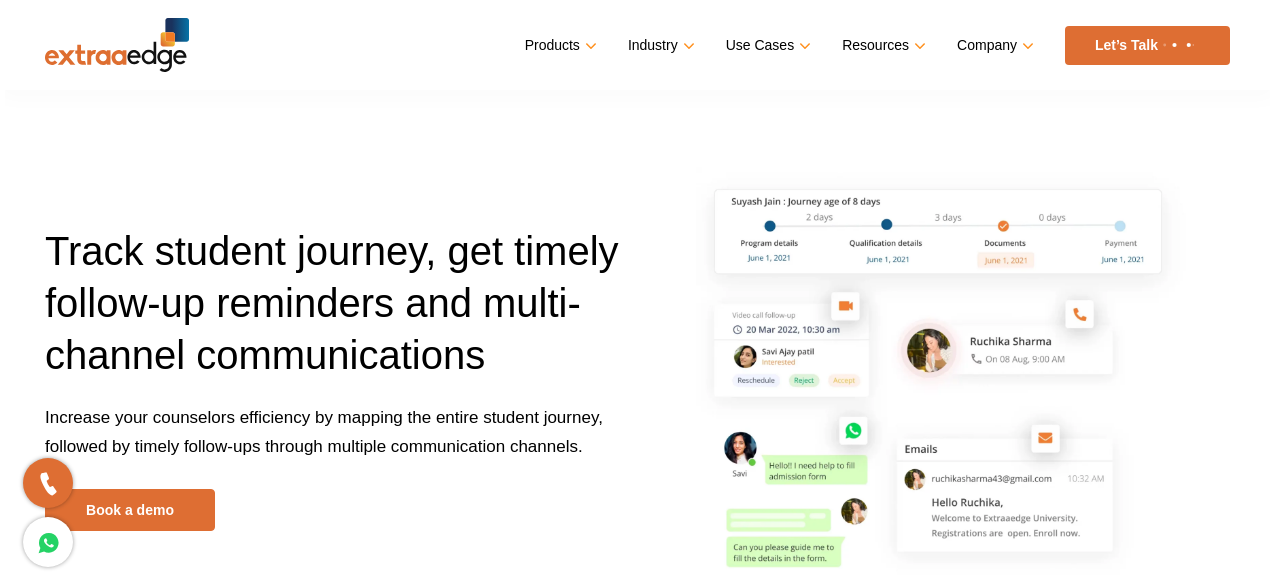 scroll, scrollTop: 0, scrollLeft: 0, axis: both 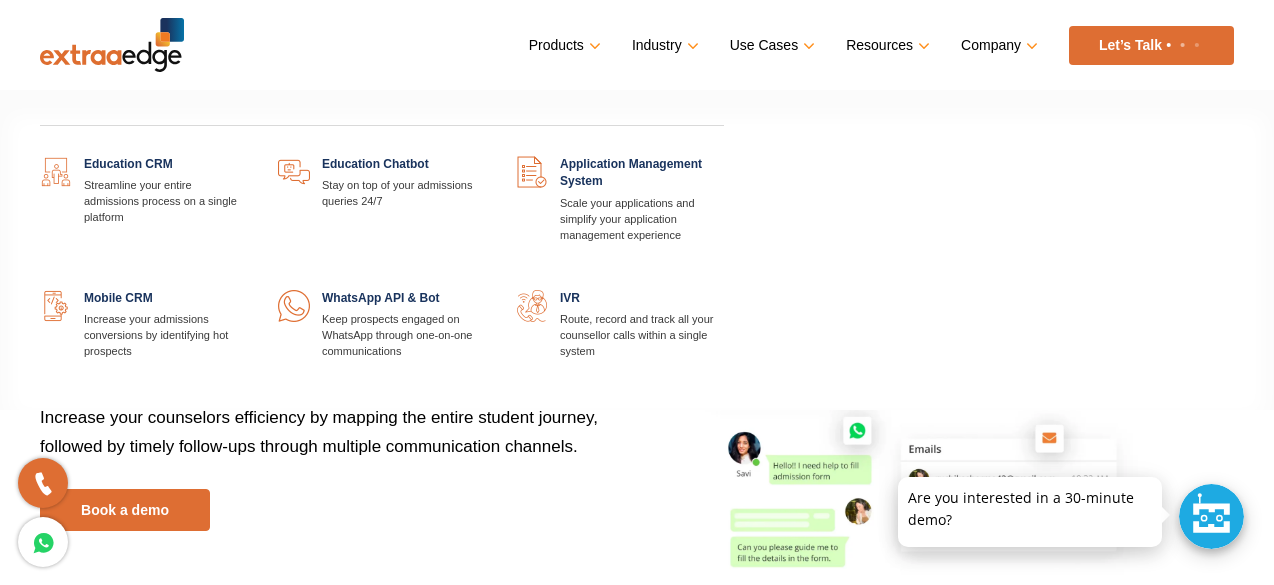 click at bounding box center (248, 156) 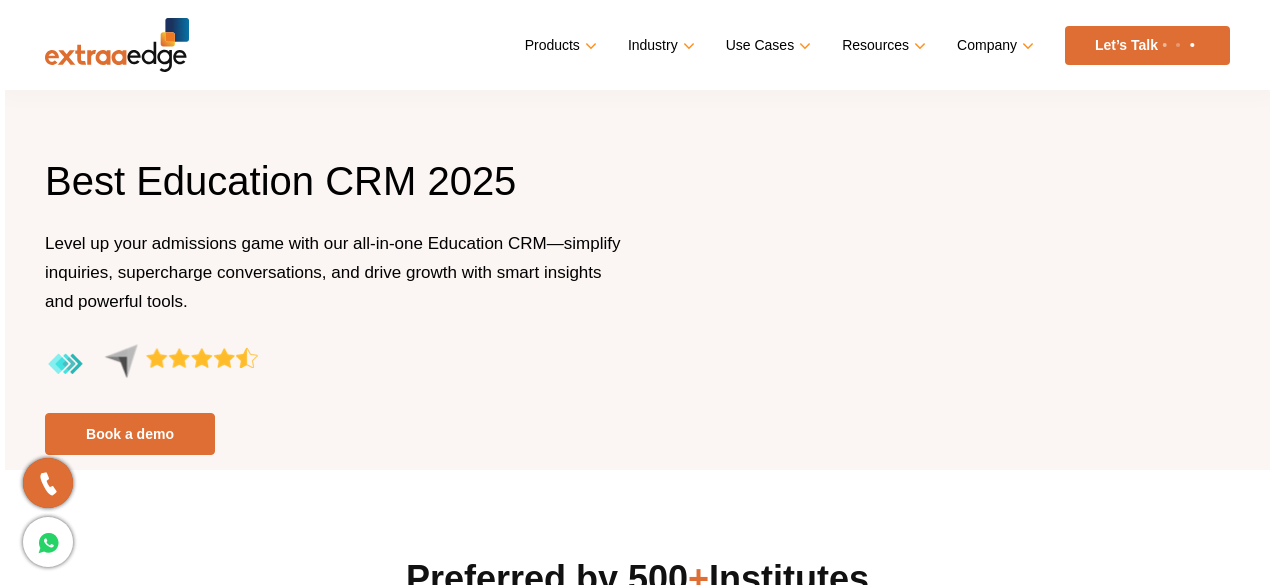 scroll, scrollTop: 0, scrollLeft: 0, axis: both 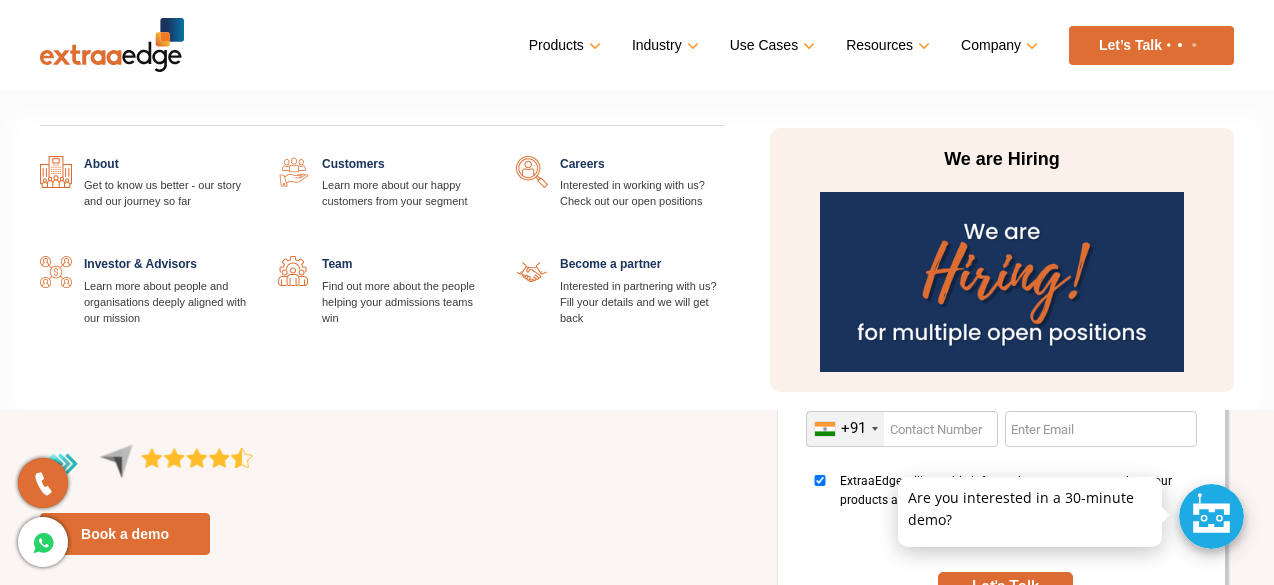 click at bounding box center [724, 256] 